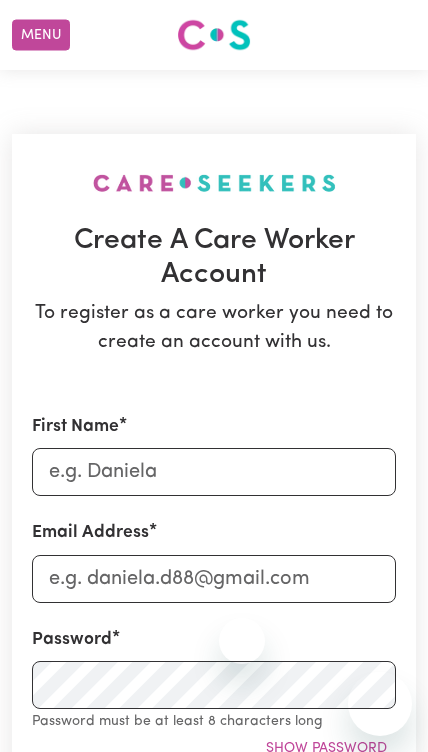 scroll, scrollTop: 0, scrollLeft: 0, axis: both 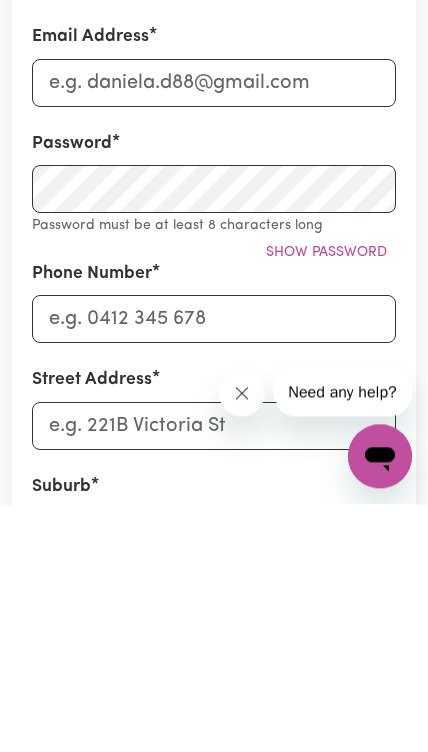 type on "[FIRST]" 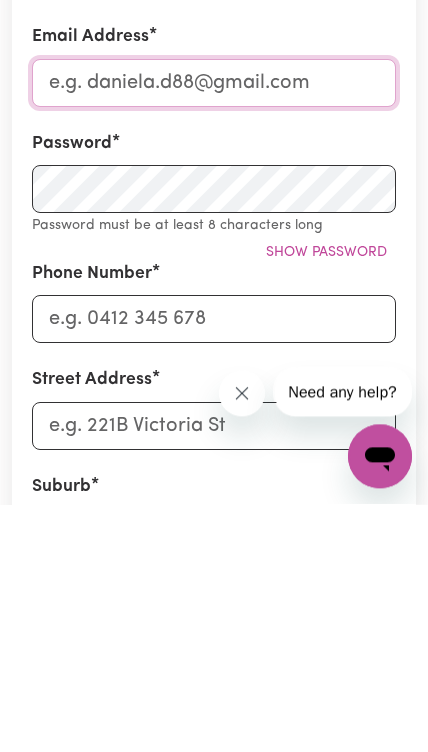click on "Email Address" at bounding box center (214, 331) 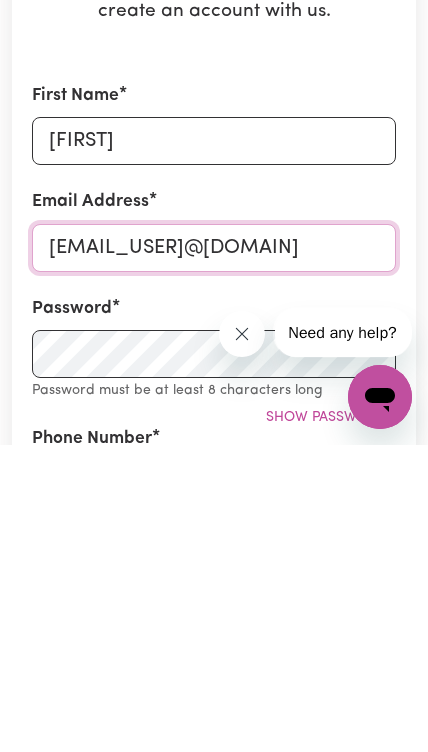 type on "[EMAIL_USER]@[DOMAIN]" 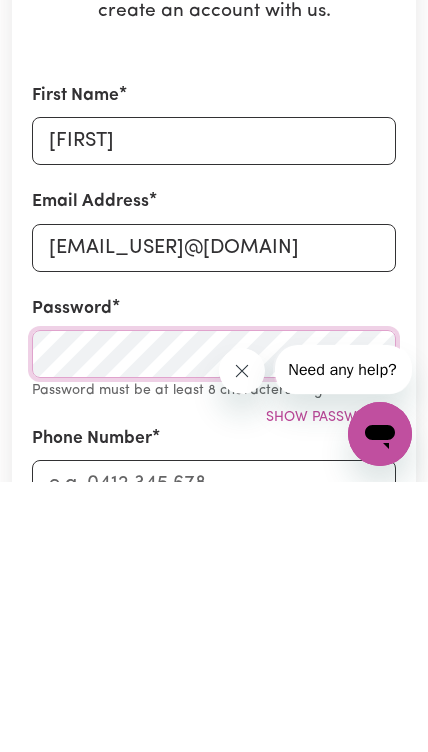 scroll, scrollTop: 331, scrollLeft: 0, axis: vertical 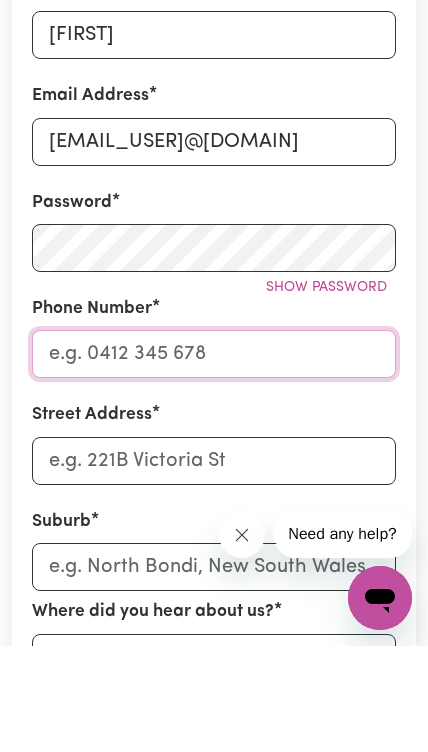 click on "Phone Number" at bounding box center (214, 460) 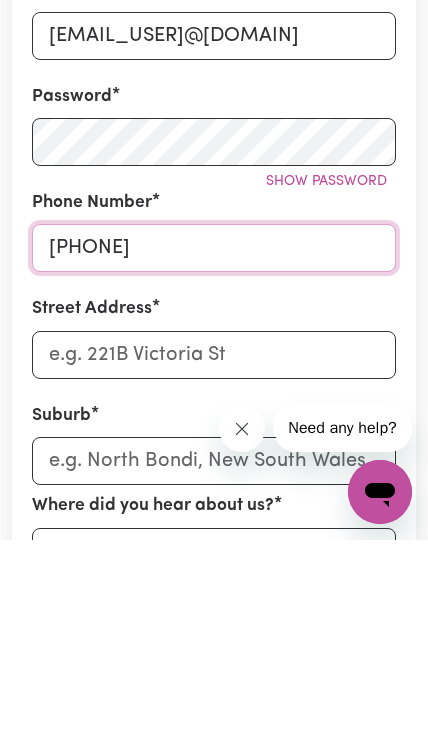 type on "[PHONE]" 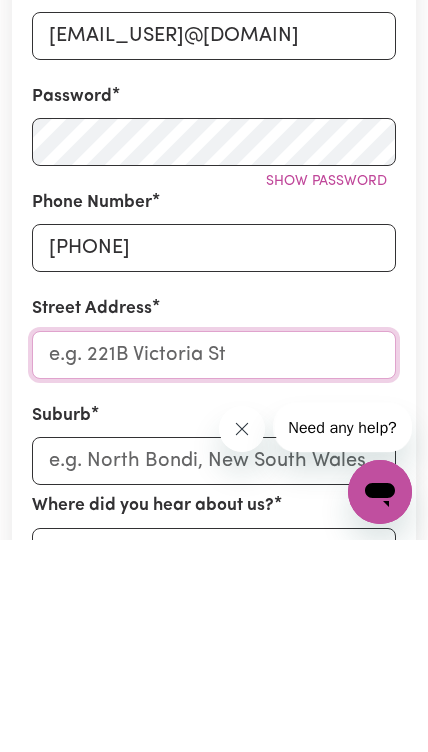 click on "Street Address" at bounding box center (214, 567) 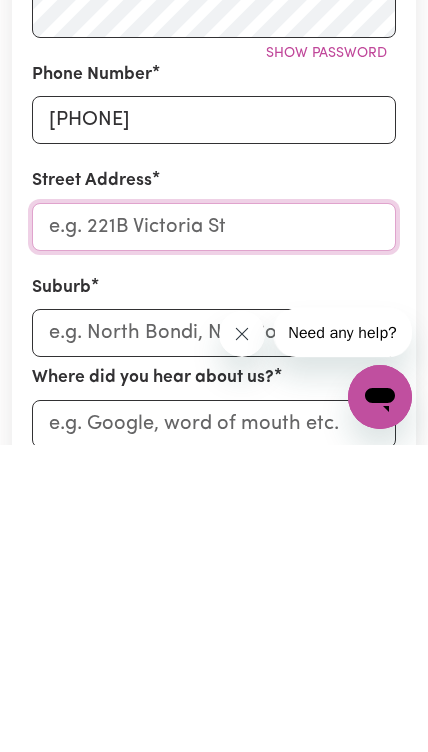 type on "[NUMBER] [STREET]" 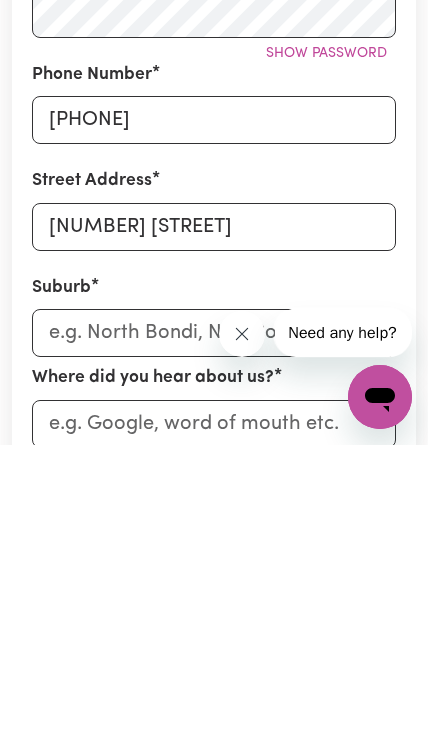scroll, scrollTop: 672, scrollLeft: 0, axis: vertical 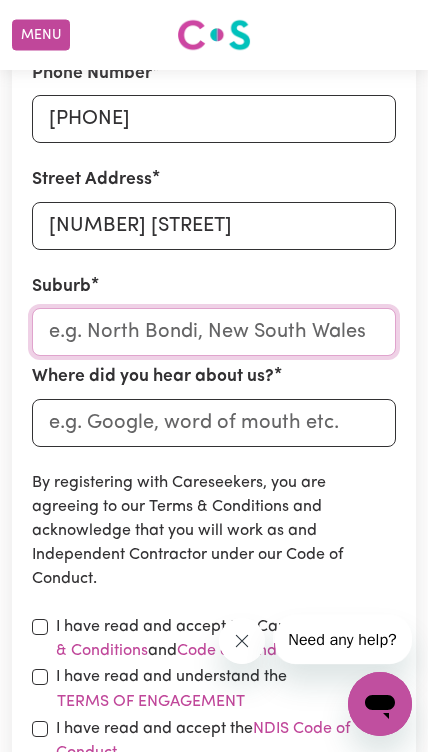 click at bounding box center [214, 332] 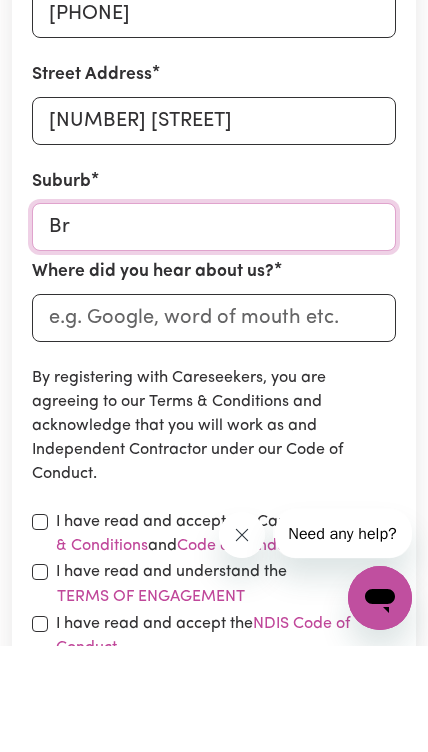 type on "Bro" 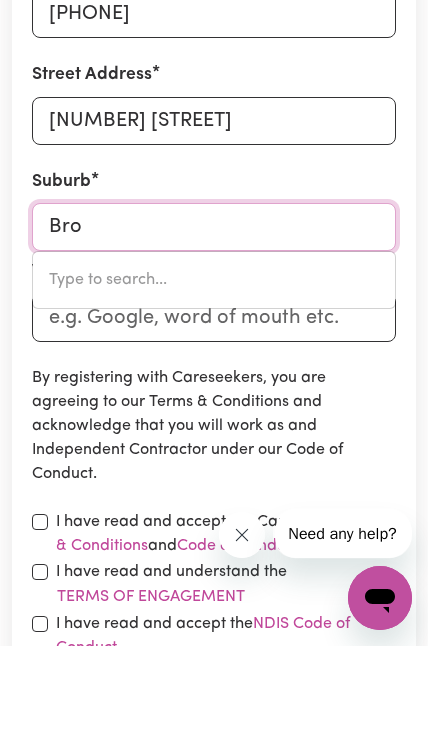type on "[CITY], [STATE], [POSTAL_CODE]" 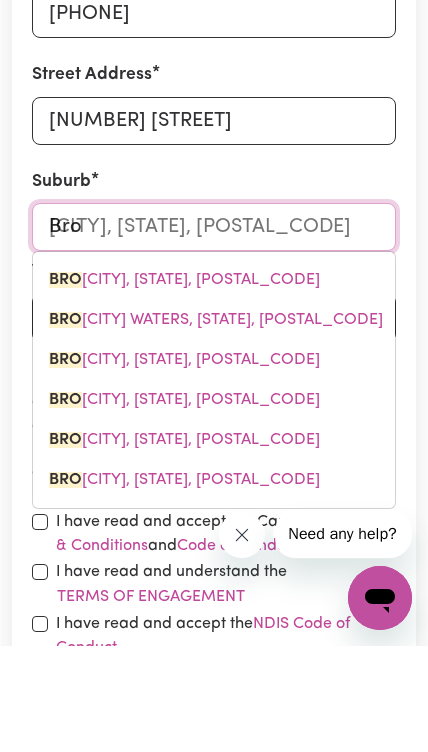 type on "Broa" 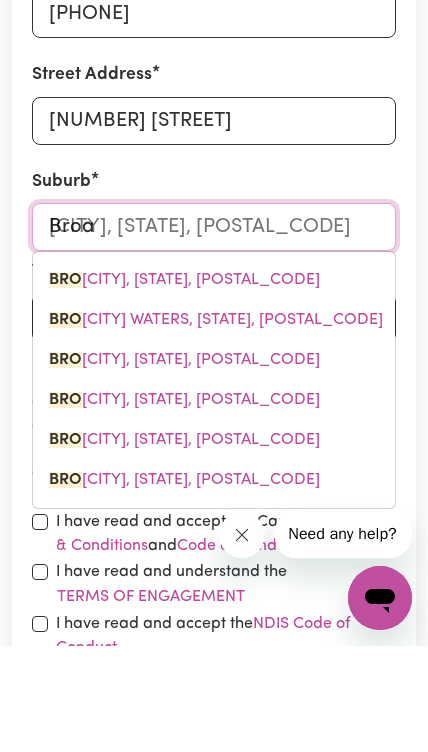 type on "[CITY], [STATE], [POSTAL_CODE]" 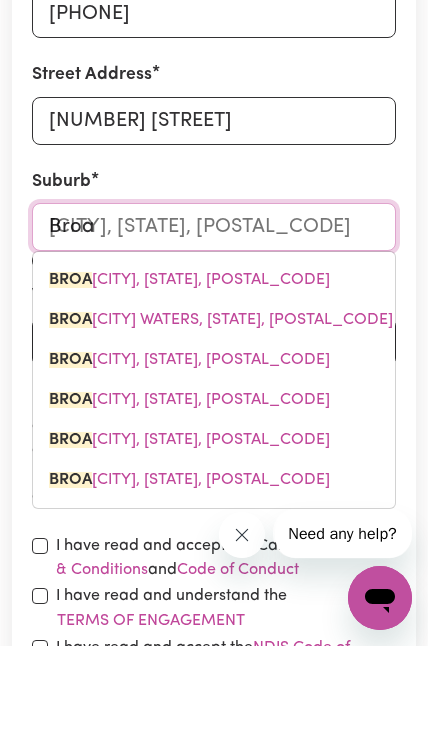 type on "Broaf" 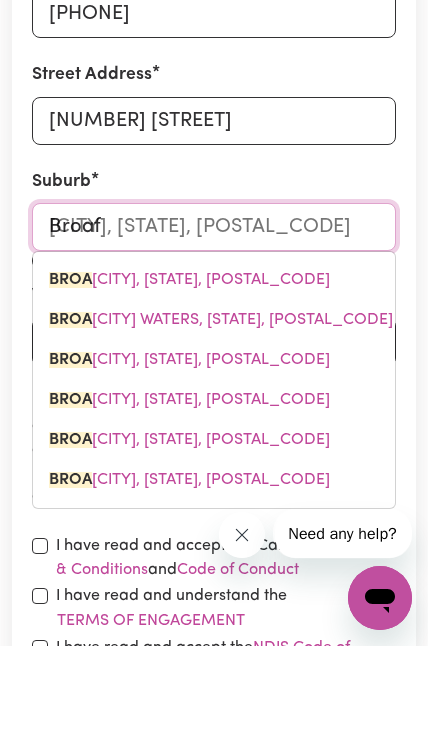 type 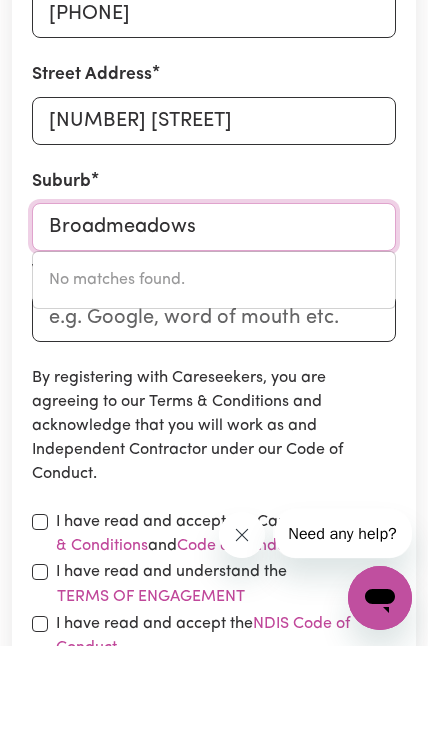 click on "No matches found." at bounding box center (214, 386) 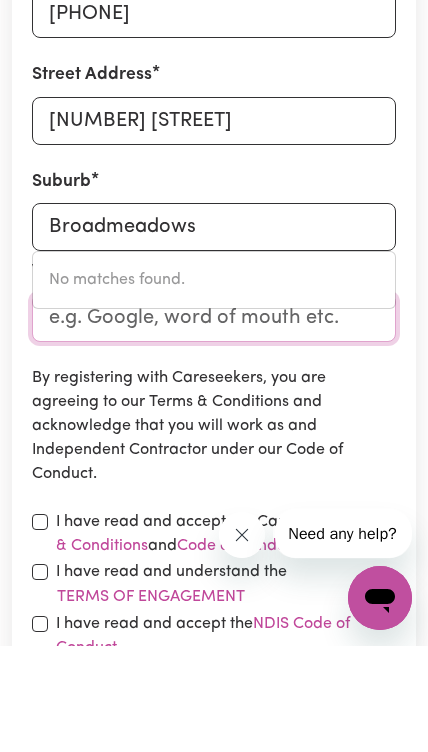 click on "Where did you hear about us?" at bounding box center (214, 424) 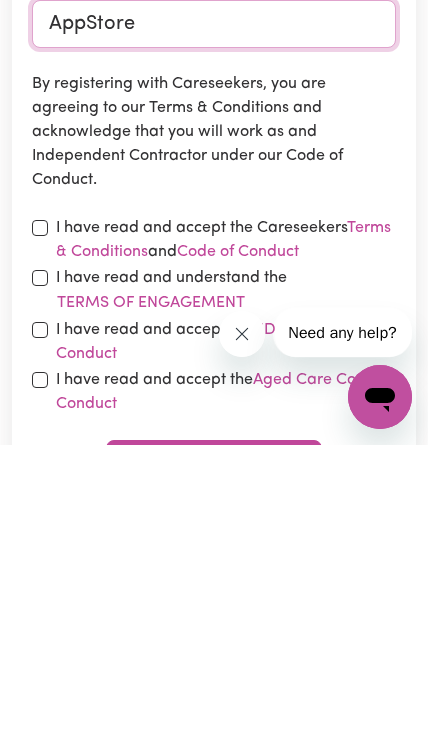 scroll, scrollTop: 775, scrollLeft: 0, axis: vertical 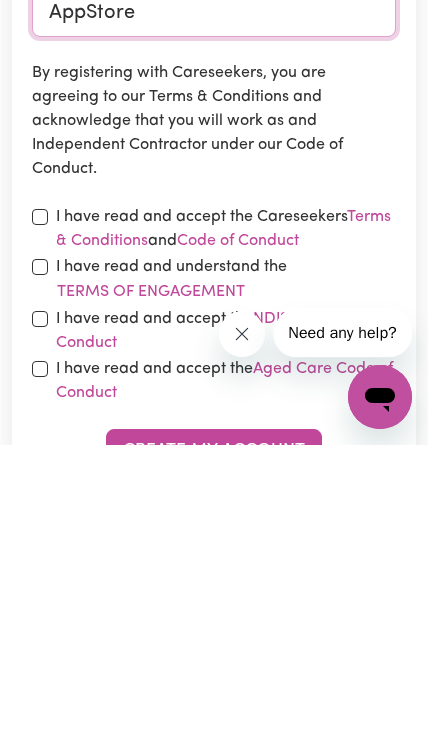 type on "AppStore" 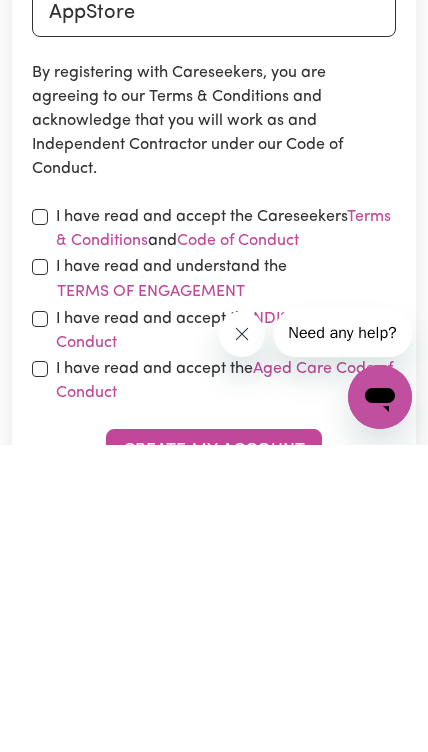 click at bounding box center [40, 524] 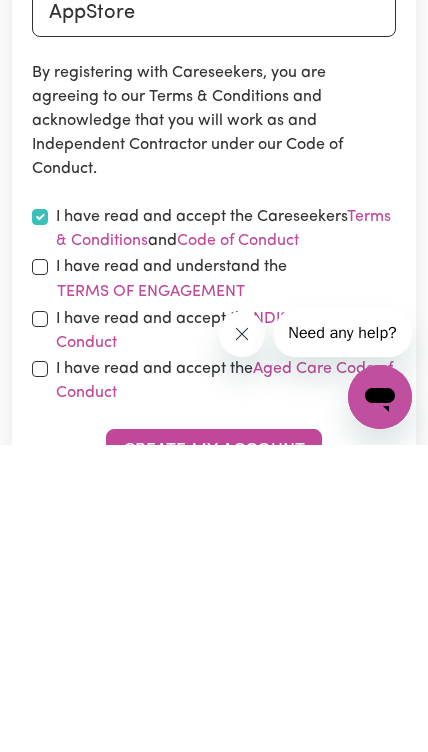 checkbox on "true" 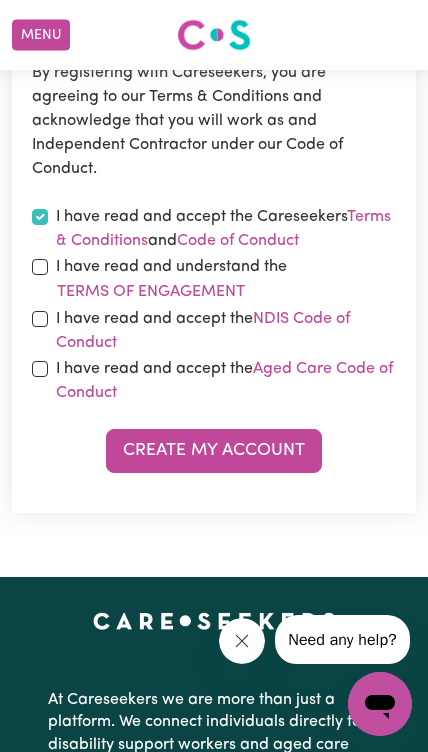 click on "Create My Account" at bounding box center [214, 451] 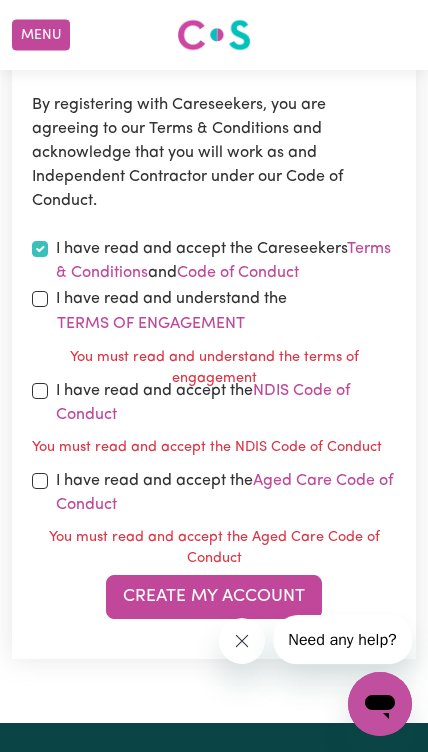 click at bounding box center [40, 391] 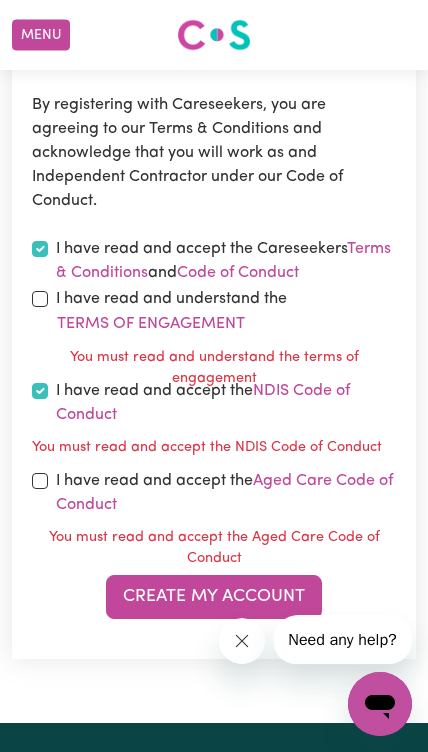 checkbox on "true" 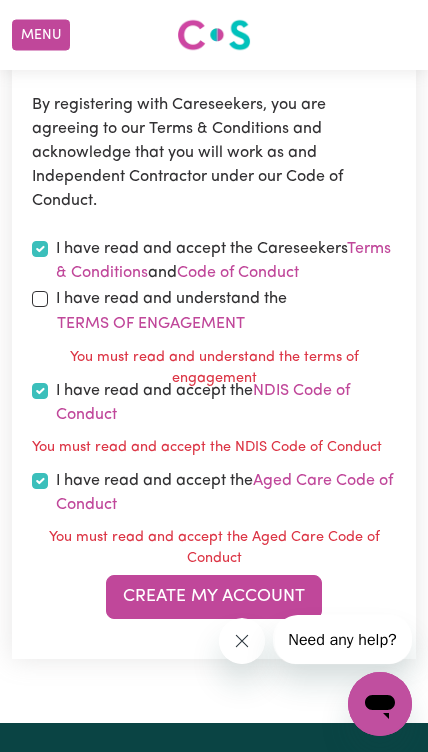checkbox on "true" 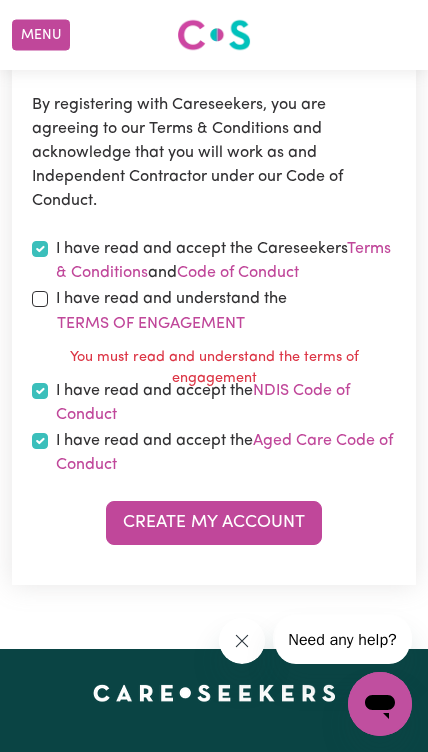 click on "Create My Account" at bounding box center (214, 523) 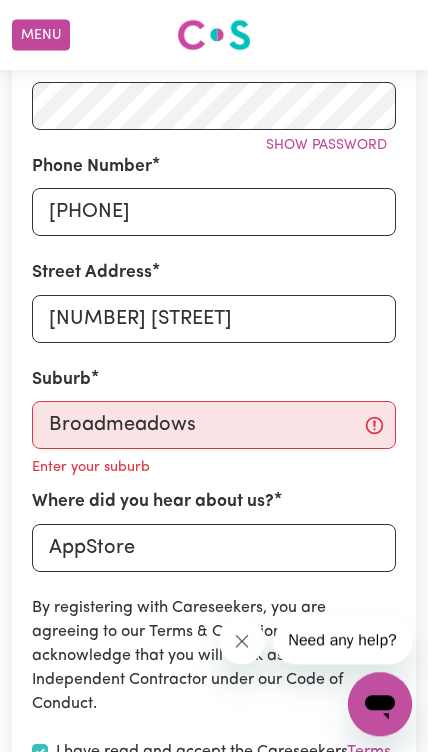 scroll, scrollTop: 583, scrollLeft: 0, axis: vertical 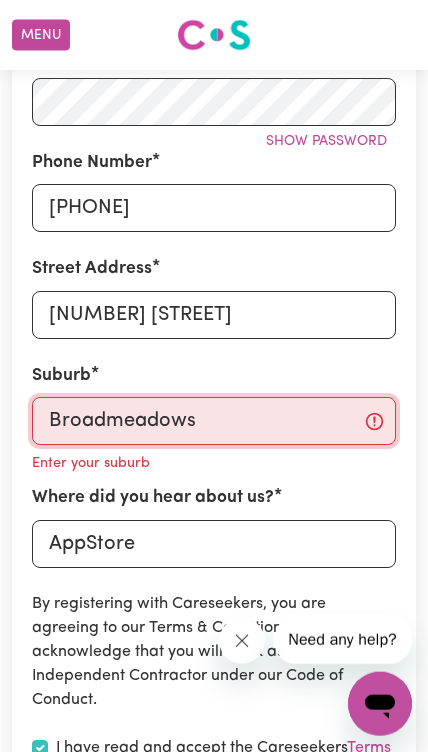 click on "Broadmeadows" at bounding box center (214, 421) 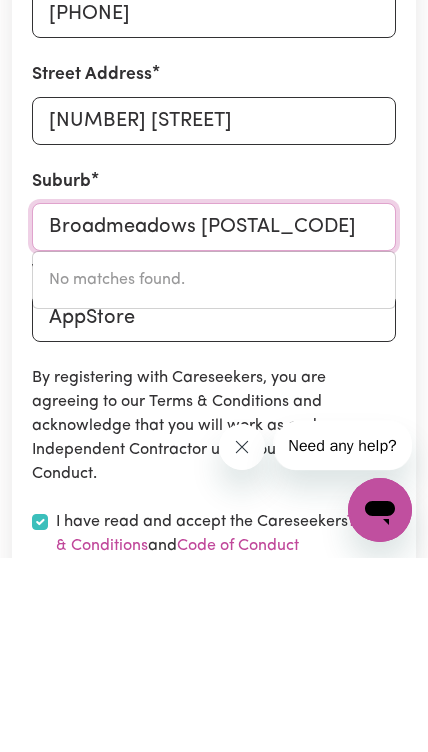 type on "Broadmeadows [POSTAL_CODE]" 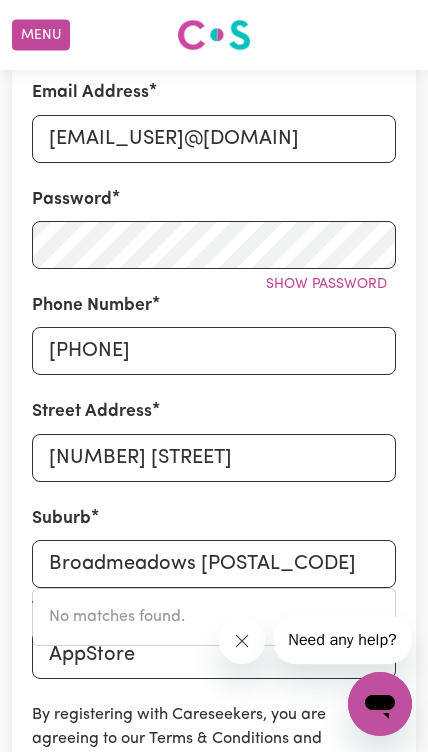 scroll, scrollTop: 429, scrollLeft: 0, axis: vertical 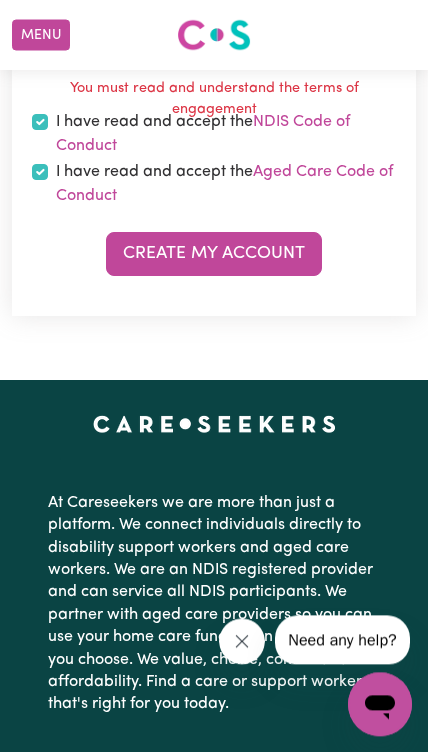 click on "Create My Account" at bounding box center [214, 254] 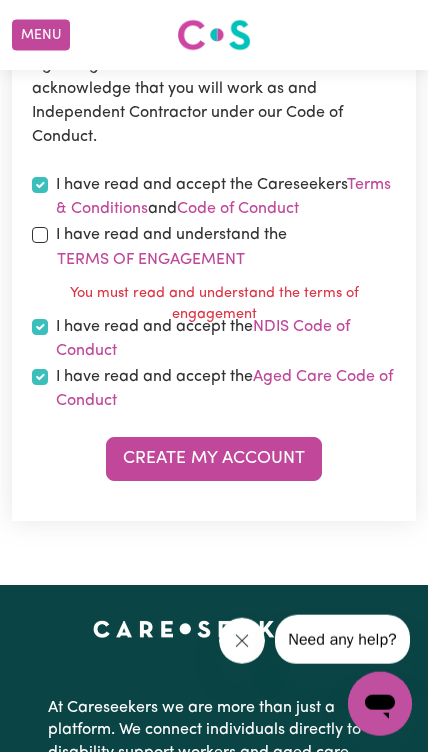 scroll, scrollTop: 1130, scrollLeft: 0, axis: vertical 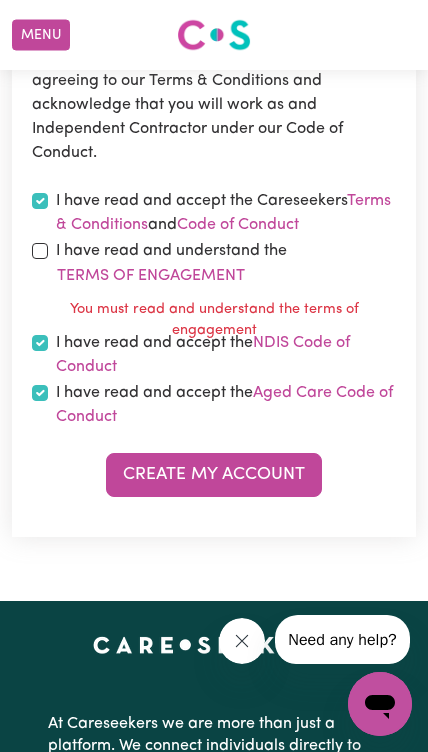 click at bounding box center (40, 251) 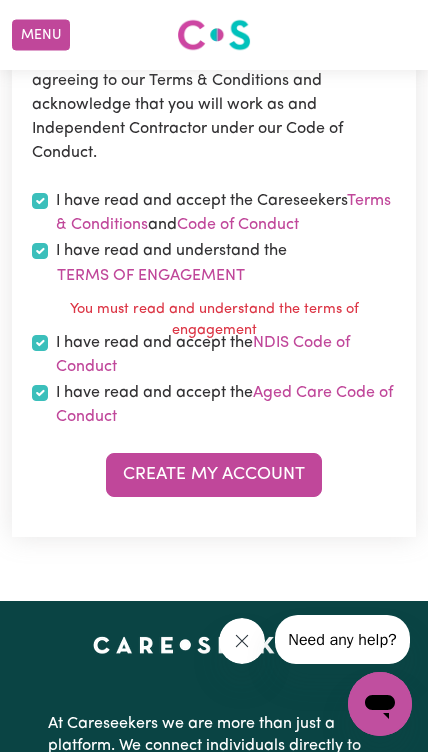 checkbox on "true" 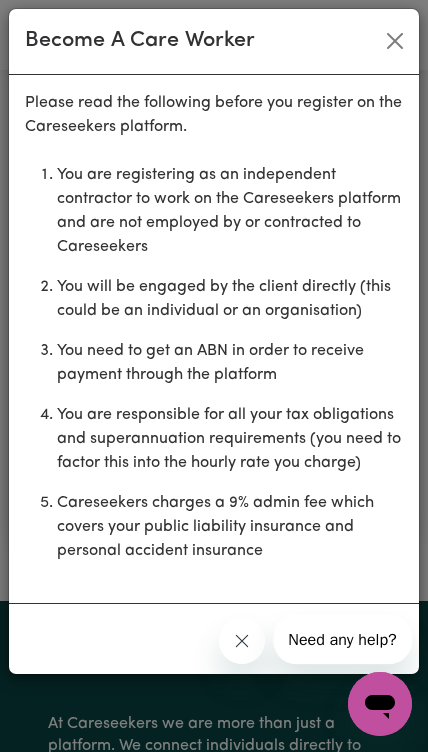 click at bounding box center [242, 641] 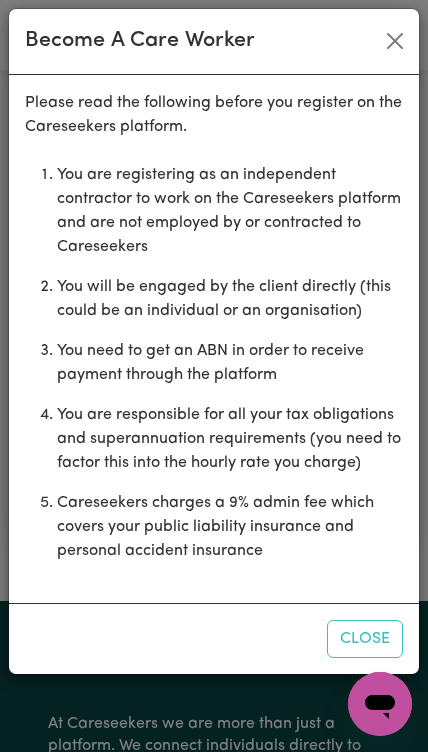click on "Close" at bounding box center [365, 639] 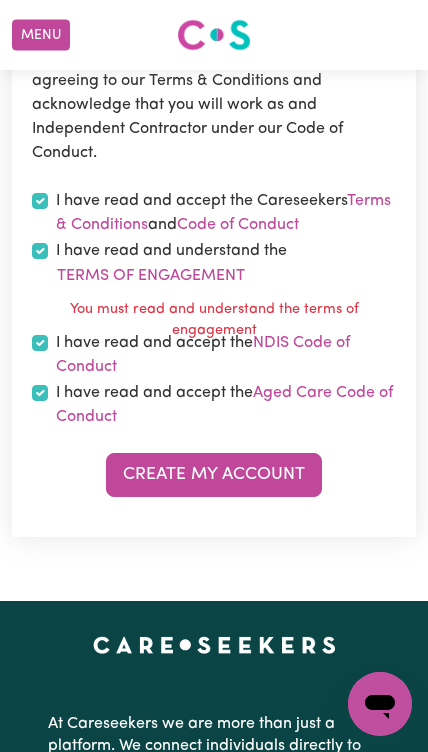 click on "Create My Account" at bounding box center (214, 475) 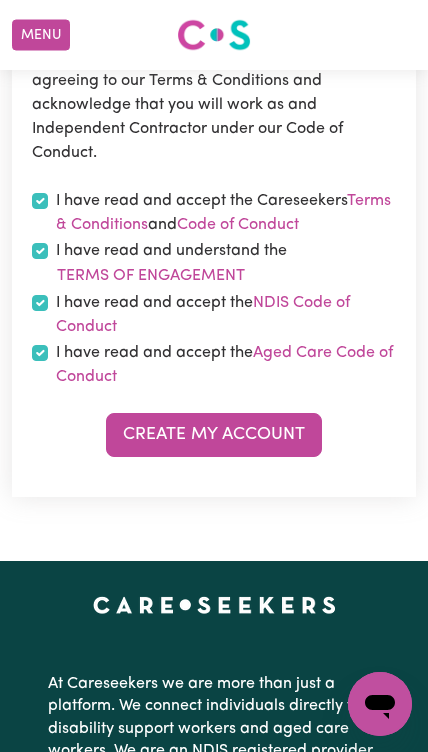 click on "Create My Account" at bounding box center (214, 435) 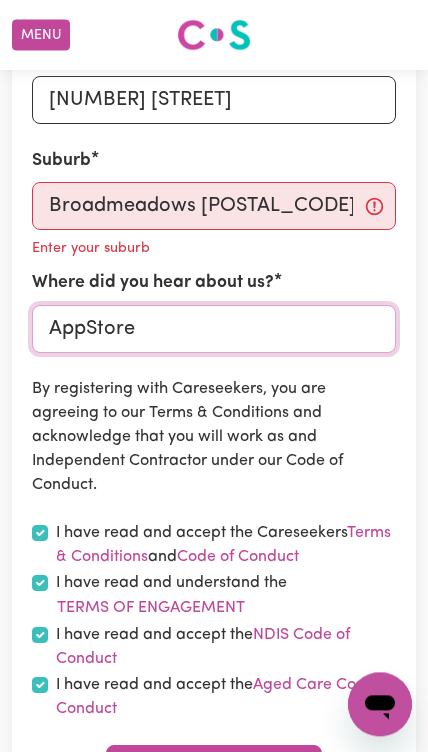 click on "AppStore" at bounding box center [214, 329] 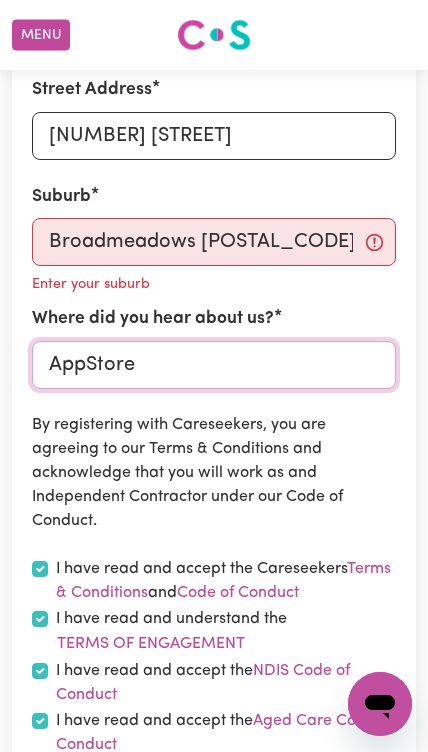 scroll, scrollTop: 759, scrollLeft: 0, axis: vertical 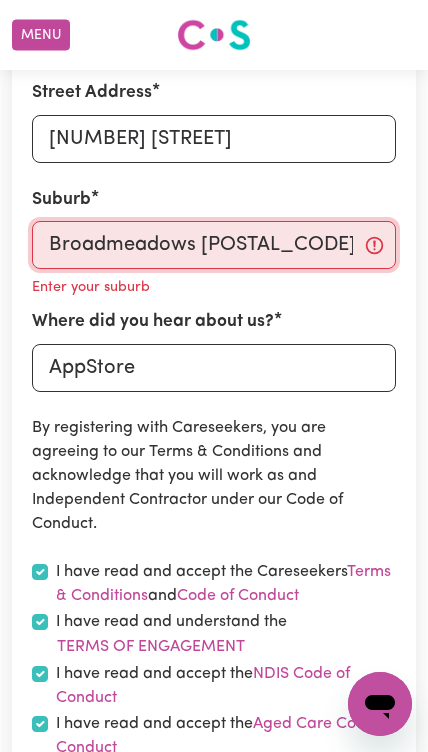 click on "Broadmeadows [POSTAL_CODE]" at bounding box center [214, 245] 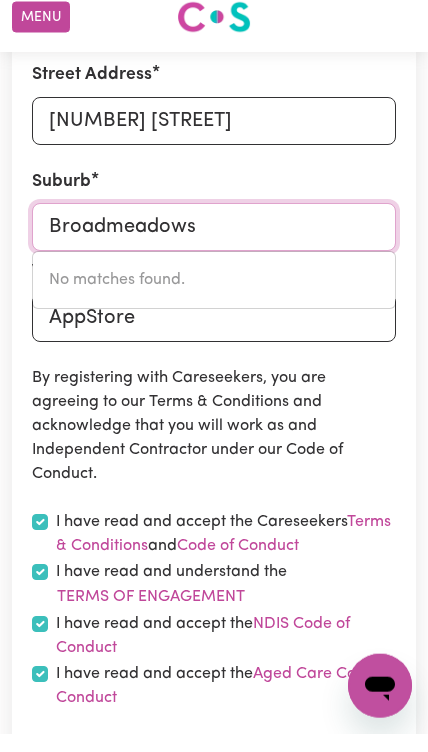 type on "Broadmeadows" 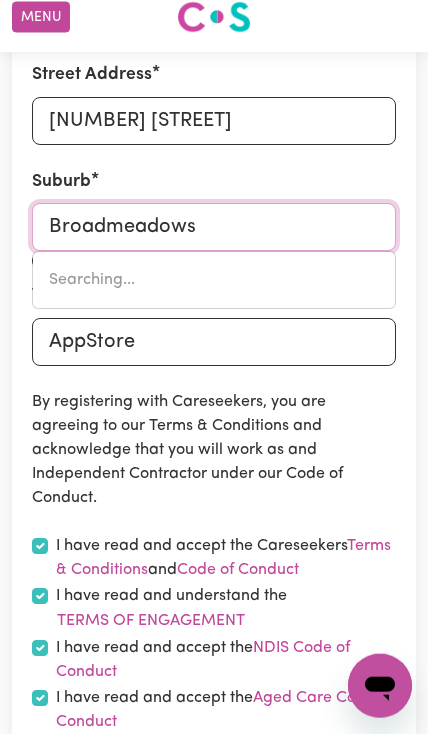 type on "Broadmeadows, [STATE], [POSTAL_CODE]" 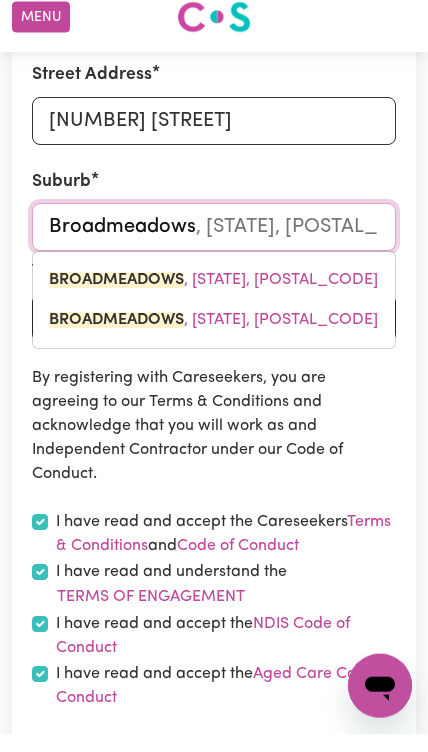 click on "[CITY] , [STATE], [POSTAL_CODE]" at bounding box center [214, 338] 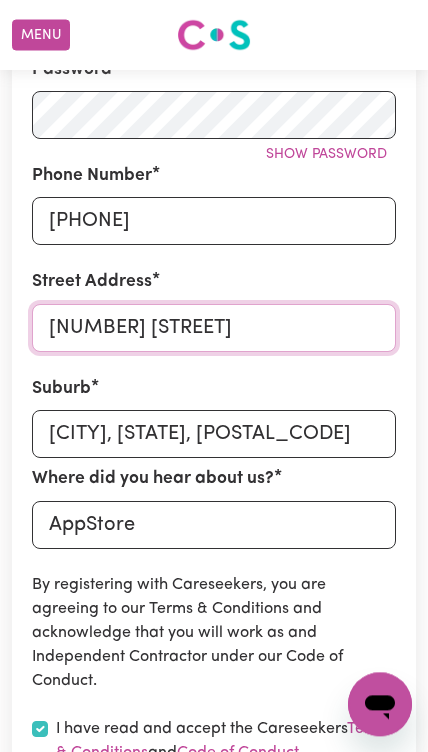 click on "[NUMBER] [STREET]" at bounding box center (214, 328) 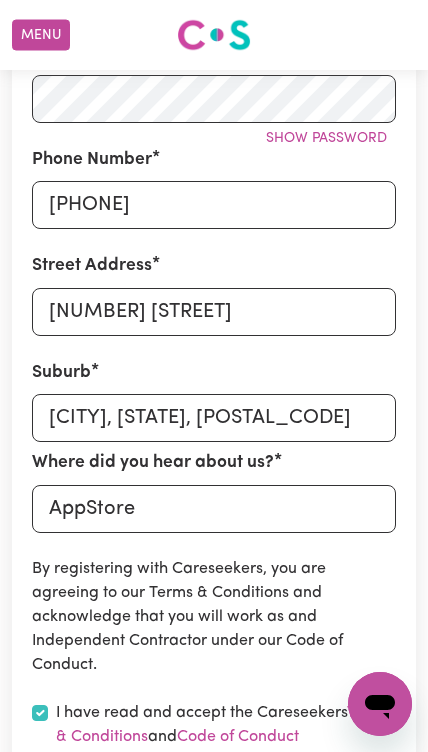 scroll, scrollTop: 584, scrollLeft: 0, axis: vertical 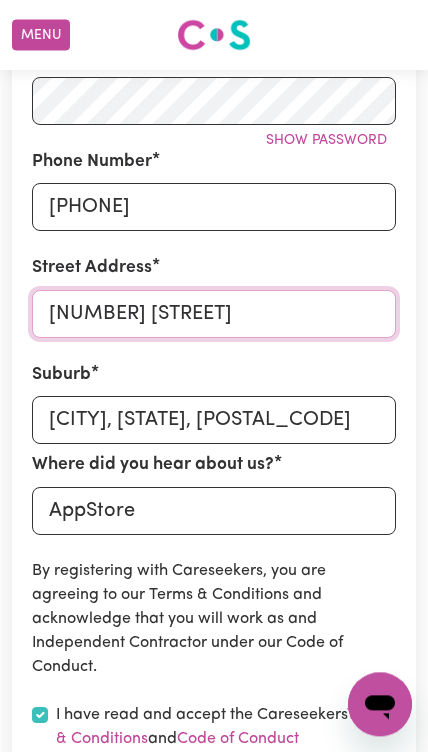 click on "[NUMBER] [STREET]" at bounding box center [214, 314] 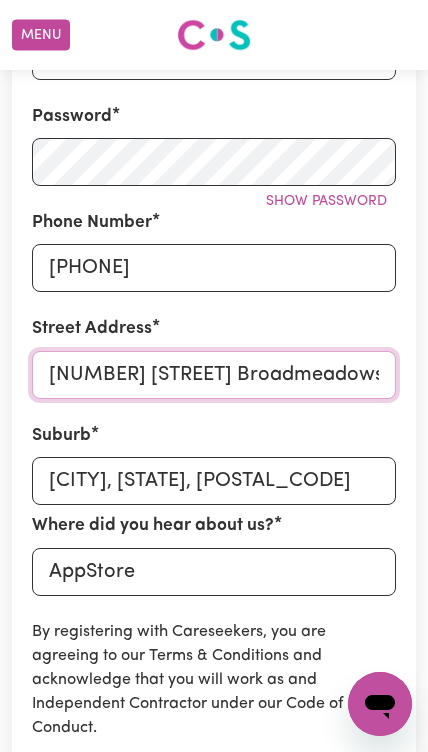 type on "[NUMBER] [STREET] Broadmeadows" 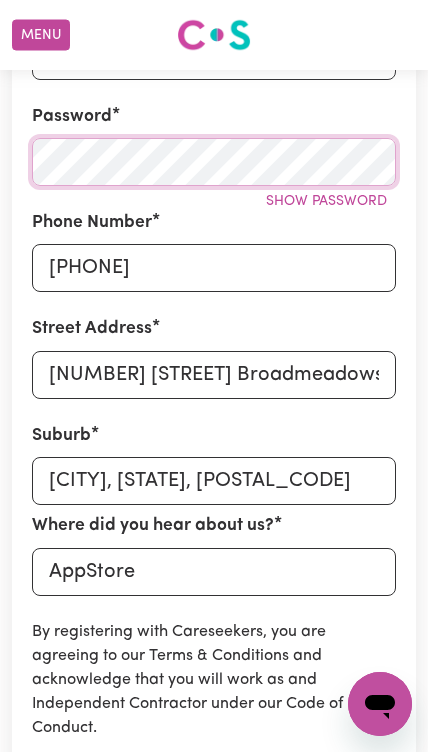 scroll, scrollTop: 437, scrollLeft: 0, axis: vertical 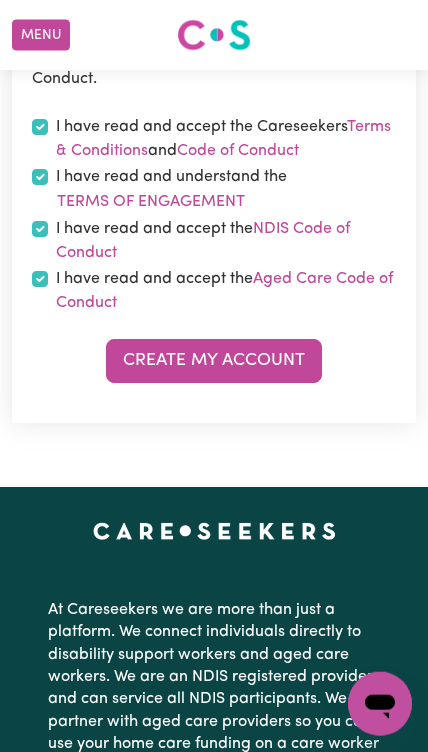 click on "Create My Account" at bounding box center (214, 361) 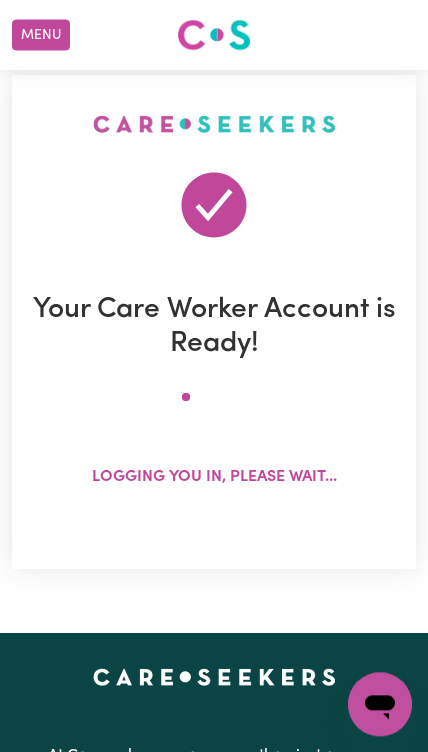 scroll, scrollTop: 0, scrollLeft: 0, axis: both 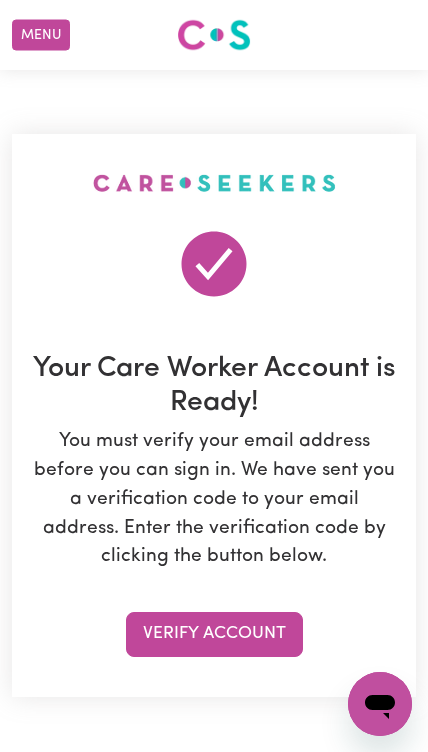 click on "Verify Account" at bounding box center (214, 634) 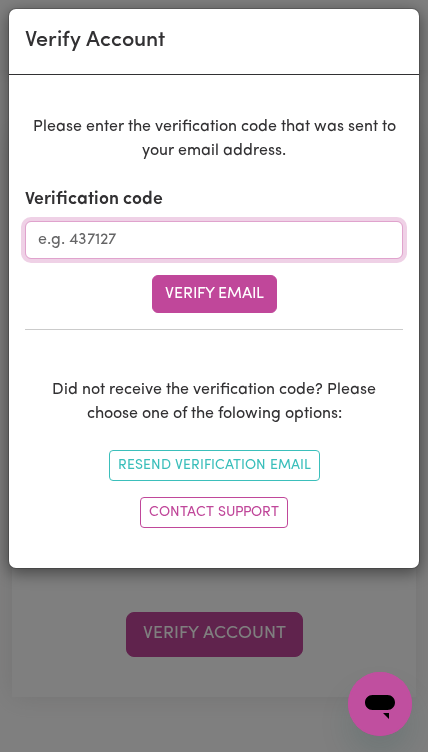 click on "Verification code" at bounding box center (214, 240) 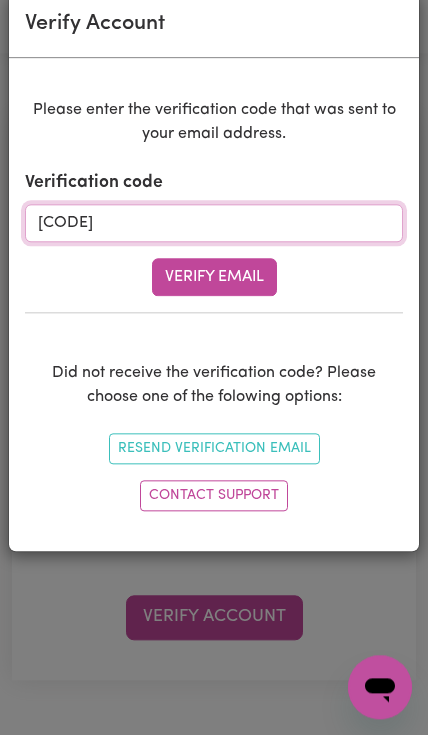 type on "[CODE]" 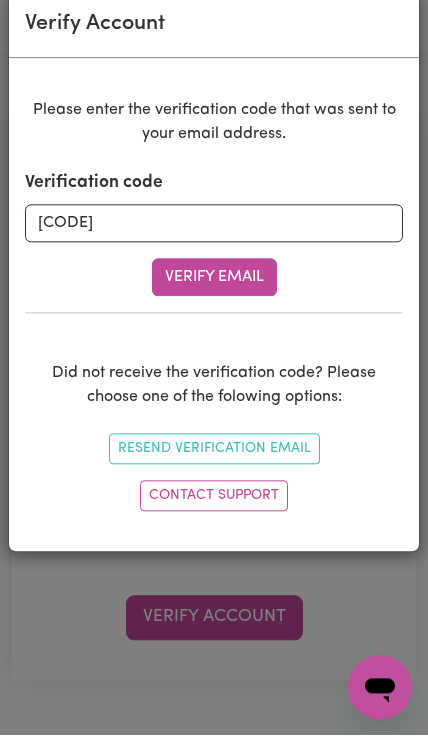 click on "Verify Email" at bounding box center [214, 294] 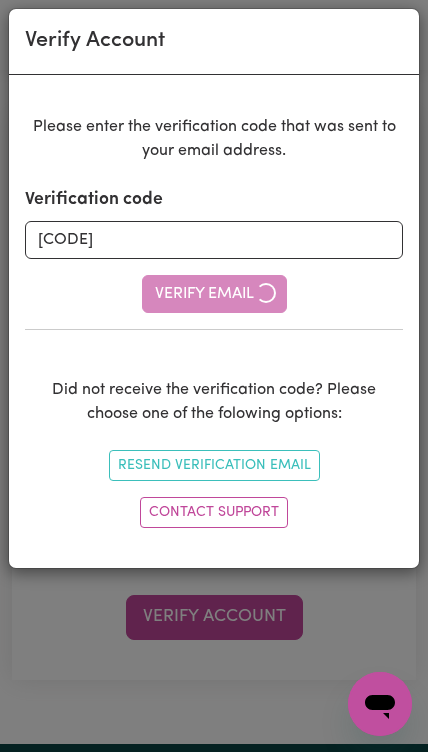 type 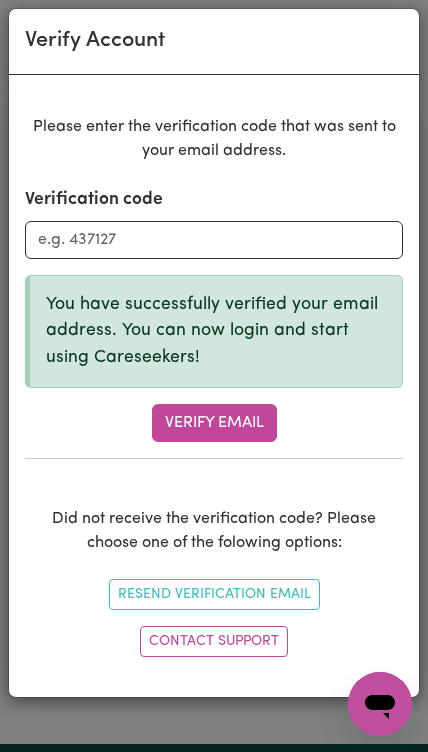 click on "Verify Email" at bounding box center (214, 423) 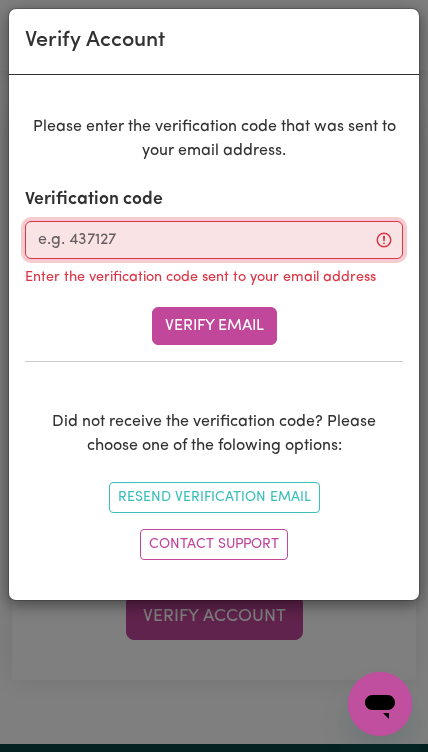 click on "Verification code" at bounding box center [214, 240] 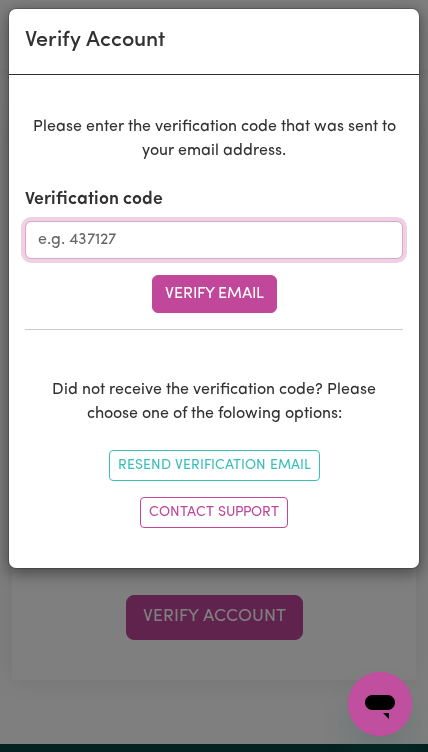 scroll, scrollTop: 16, scrollLeft: 0, axis: vertical 